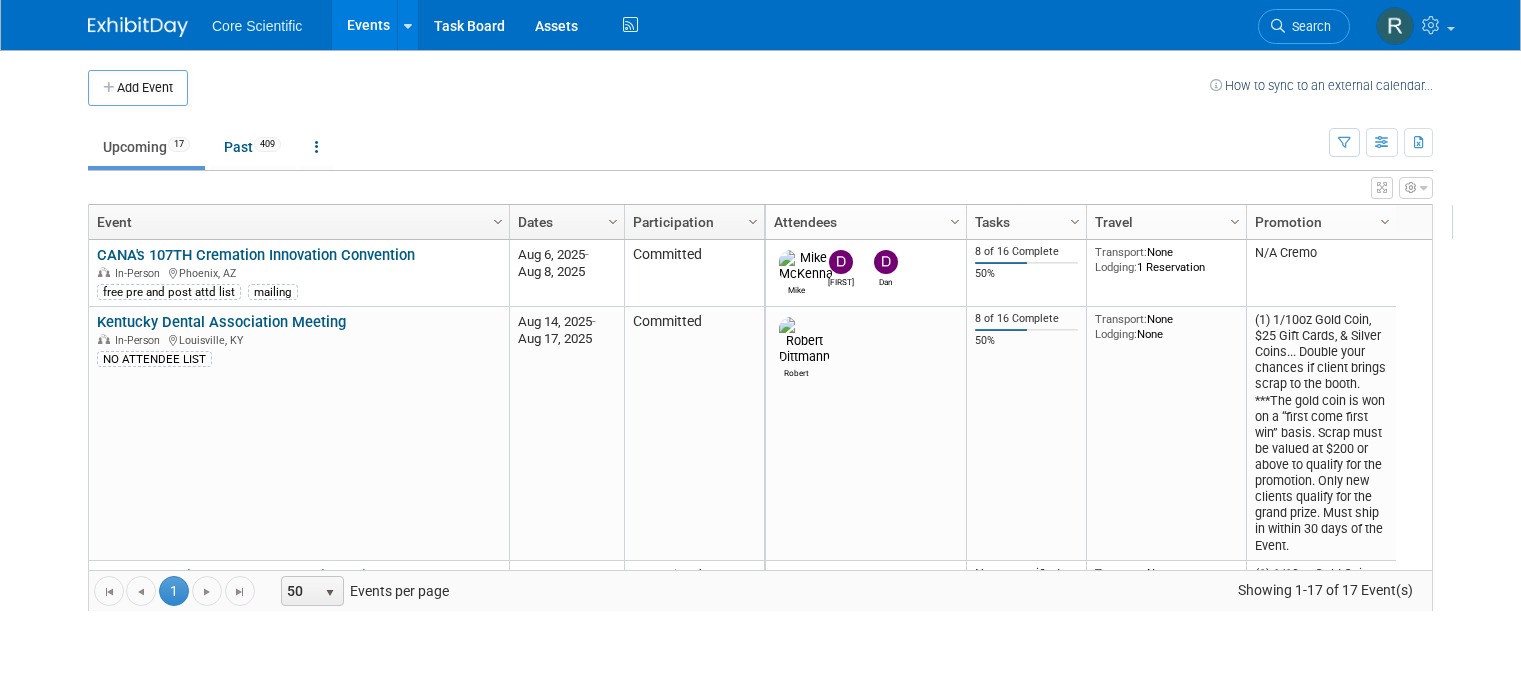scroll, scrollTop: 0, scrollLeft: 0, axis: both 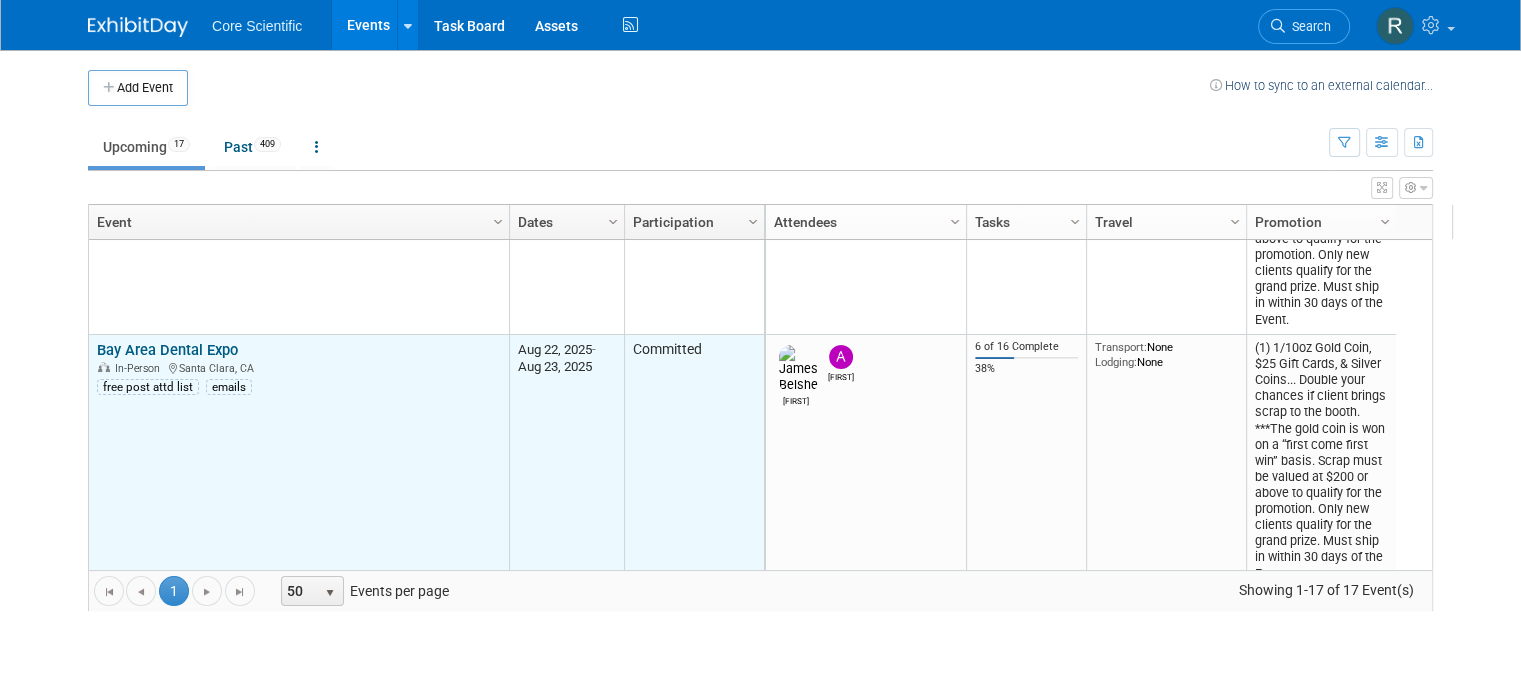 click on "Bay Area Dental Expo
Bay Area Dental Expo
In-Person
Santa Clara, CA
free post attd list
emails" at bounding box center [299, 462] 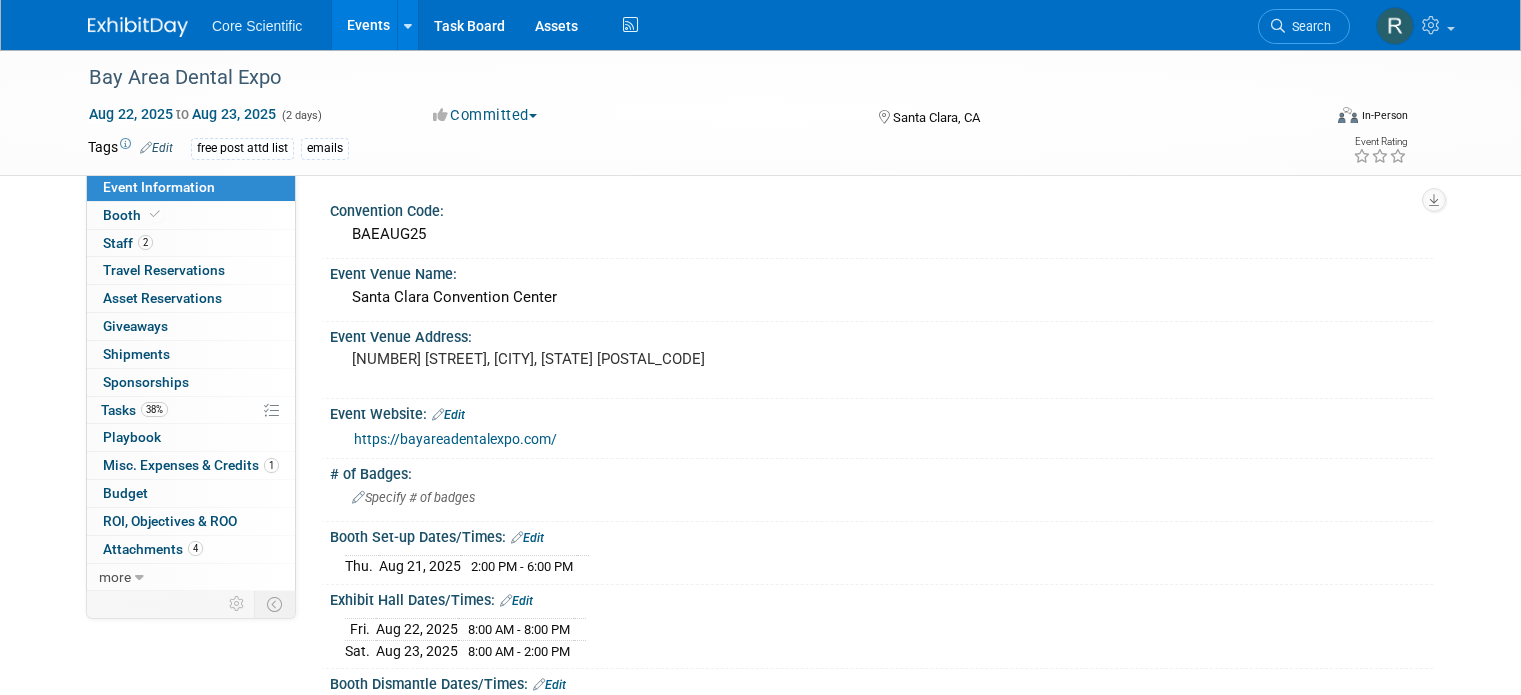 scroll, scrollTop: 0, scrollLeft: 0, axis: both 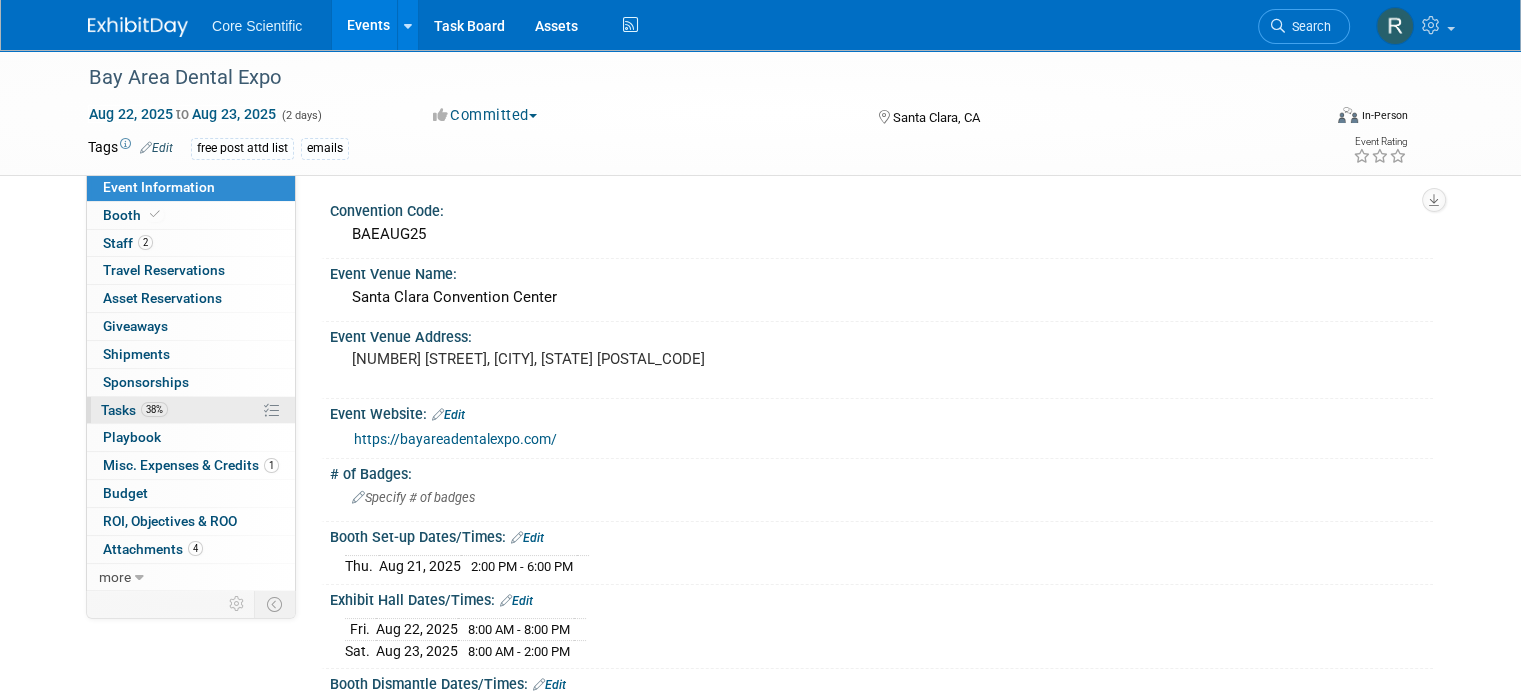click on "38%
Tasks 38%" at bounding box center (191, 410) 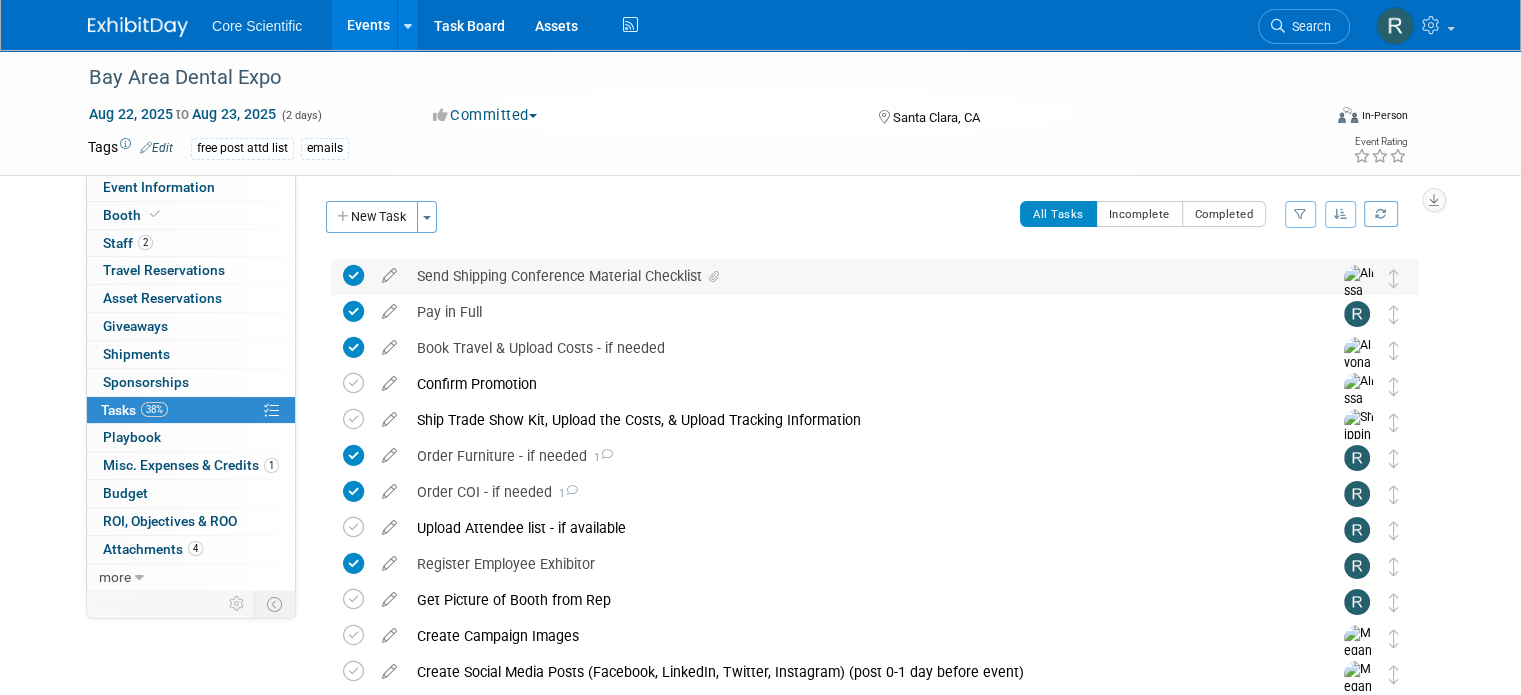 click at bounding box center (714, 277) 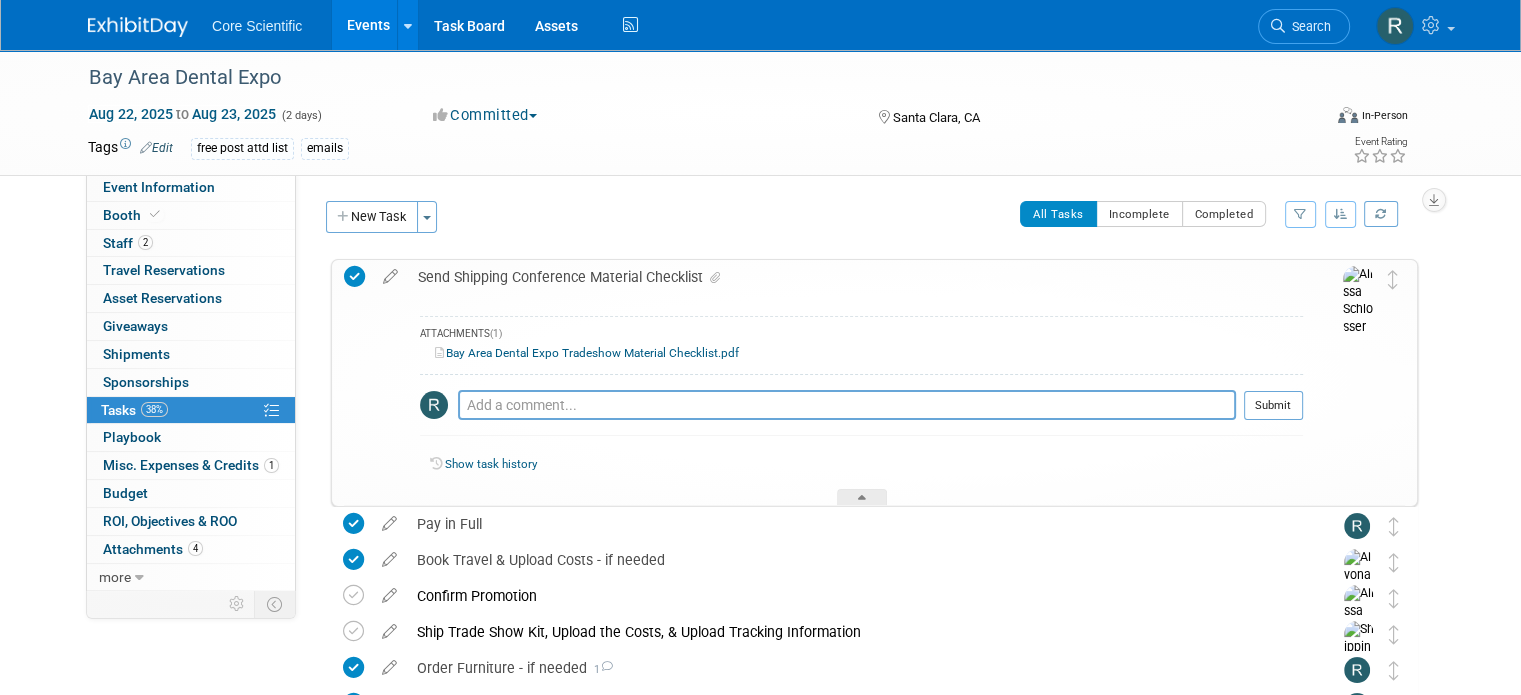 click at bounding box center [715, 278] 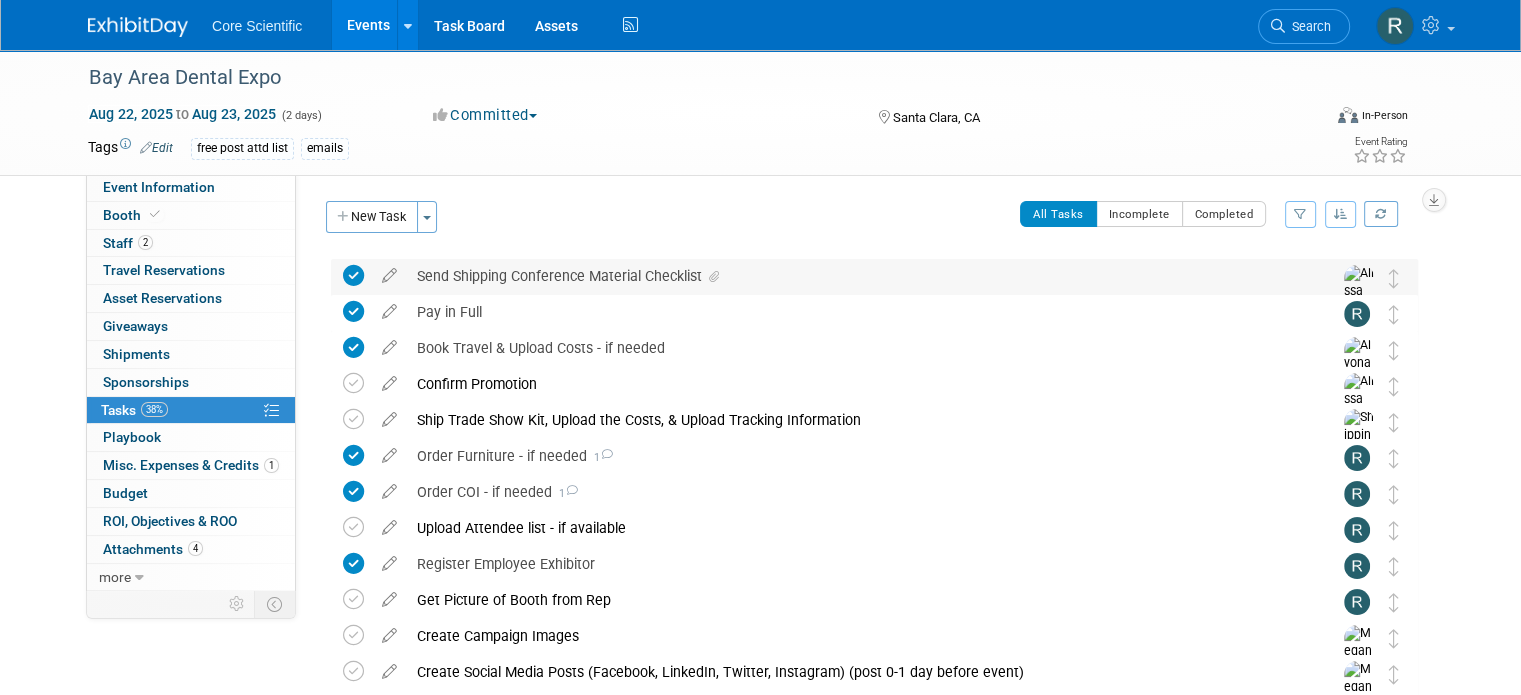 click at bounding box center (714, 277) 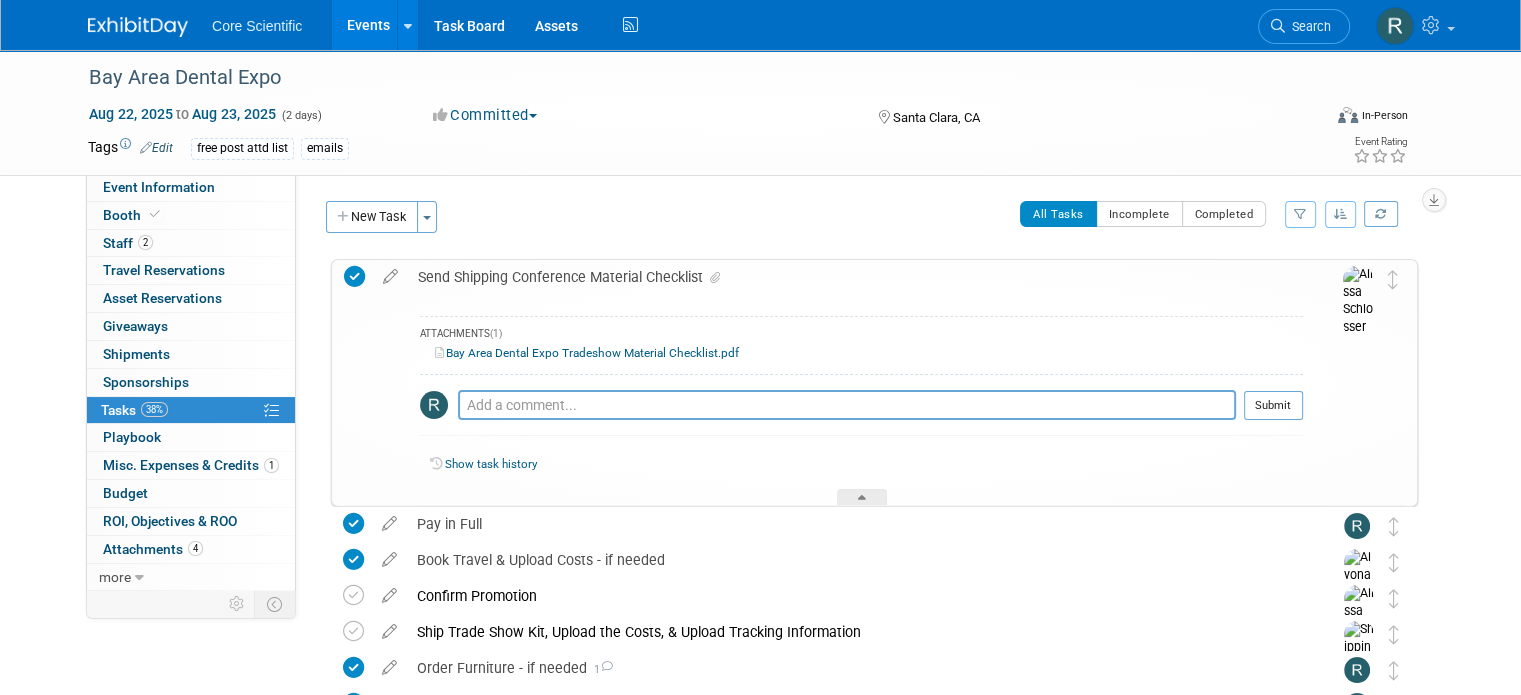 click at bounding box center [715, 278] 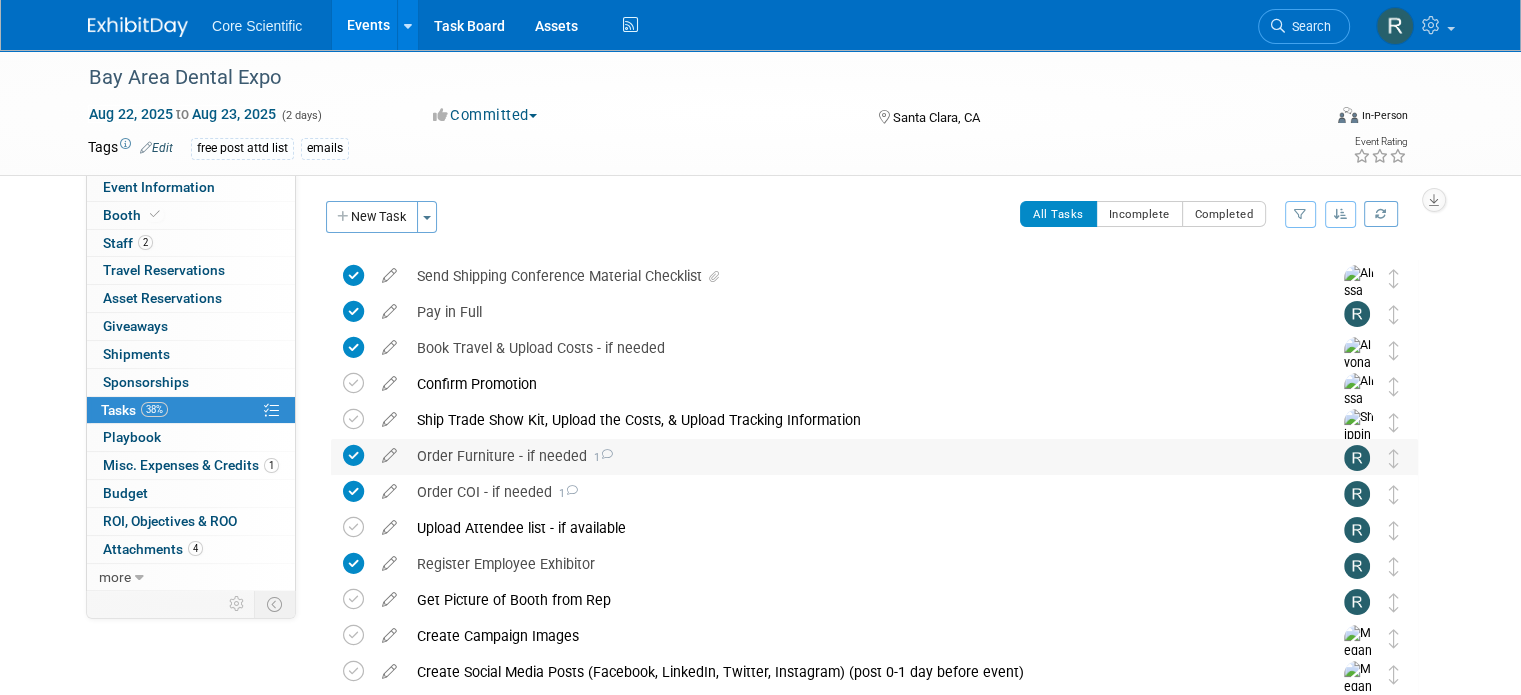 click at bounding box center [606, 454] 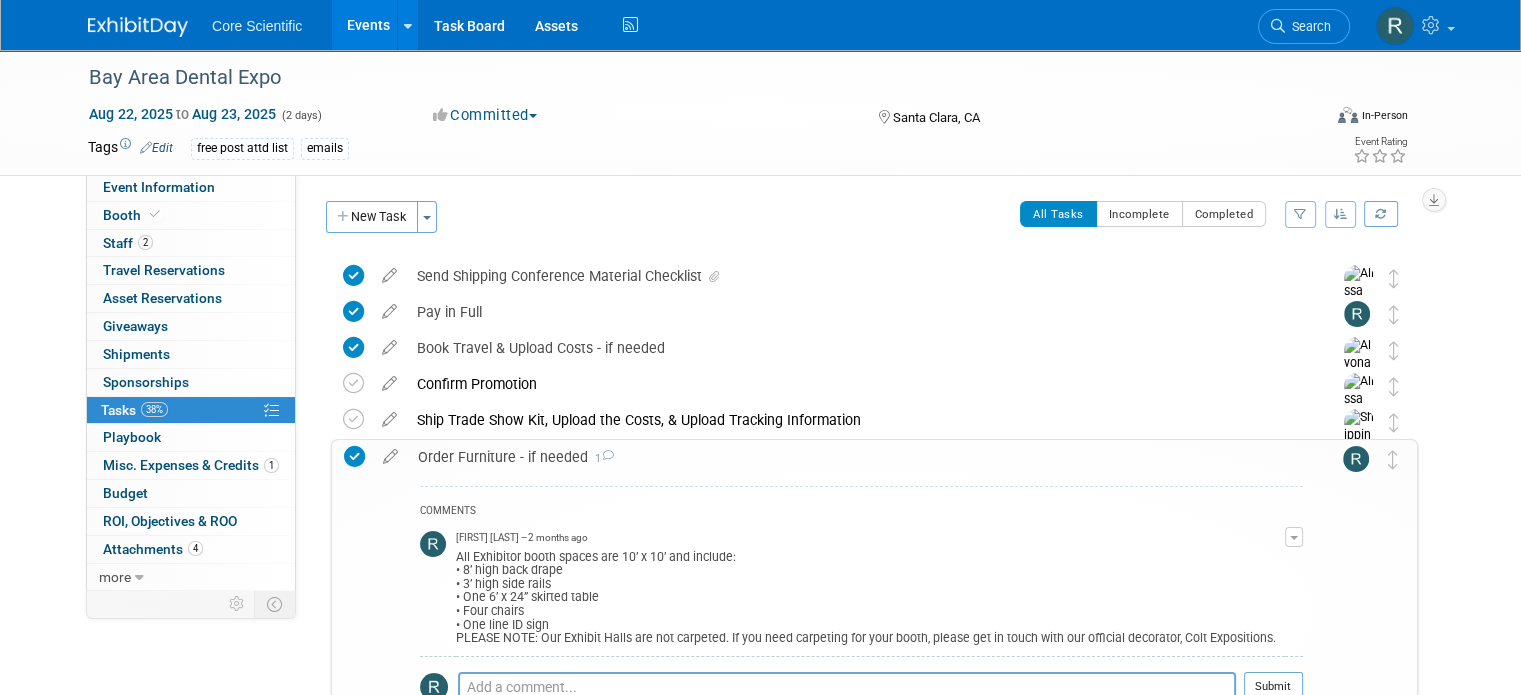 click at bounding box center [607, 455] 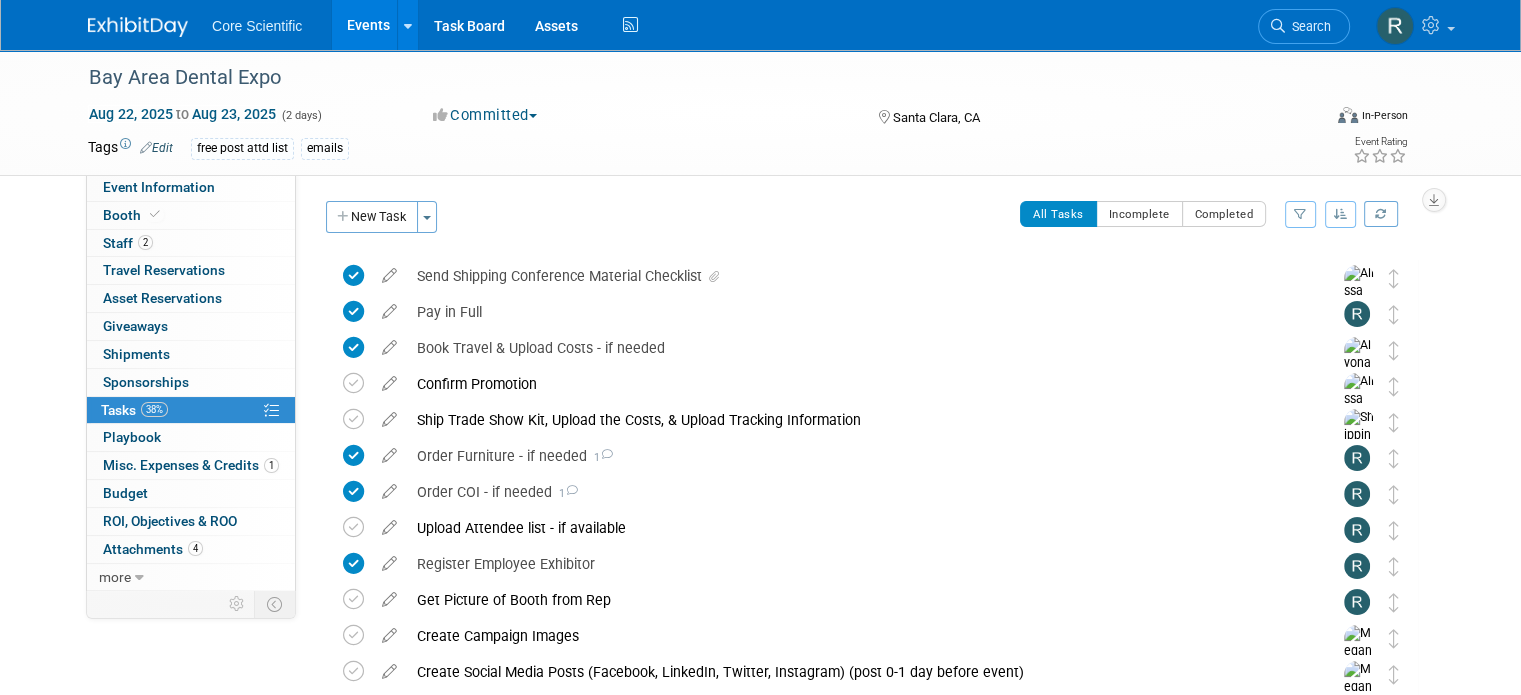 click at bounding box center (150, 17) 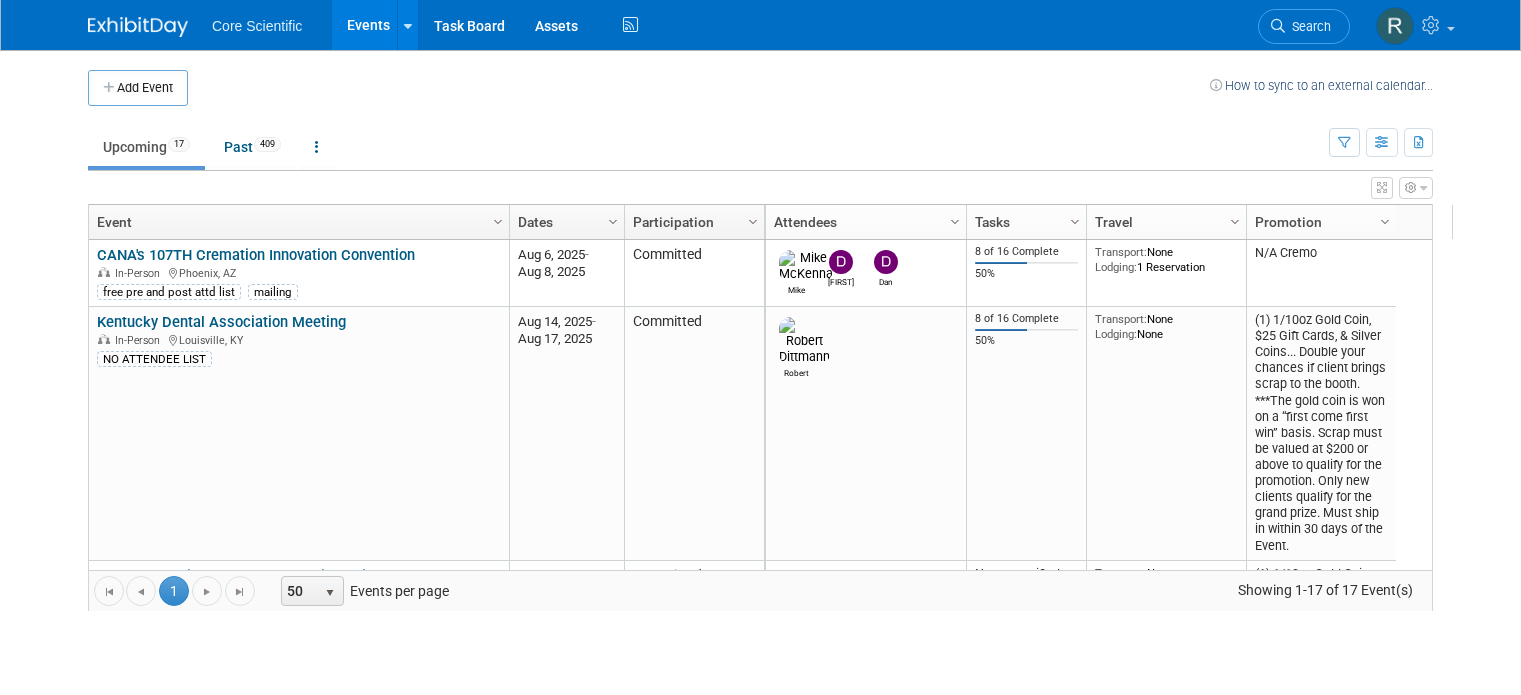 scroll, scrollTop: 0, scrollLeft: 0, axis: both 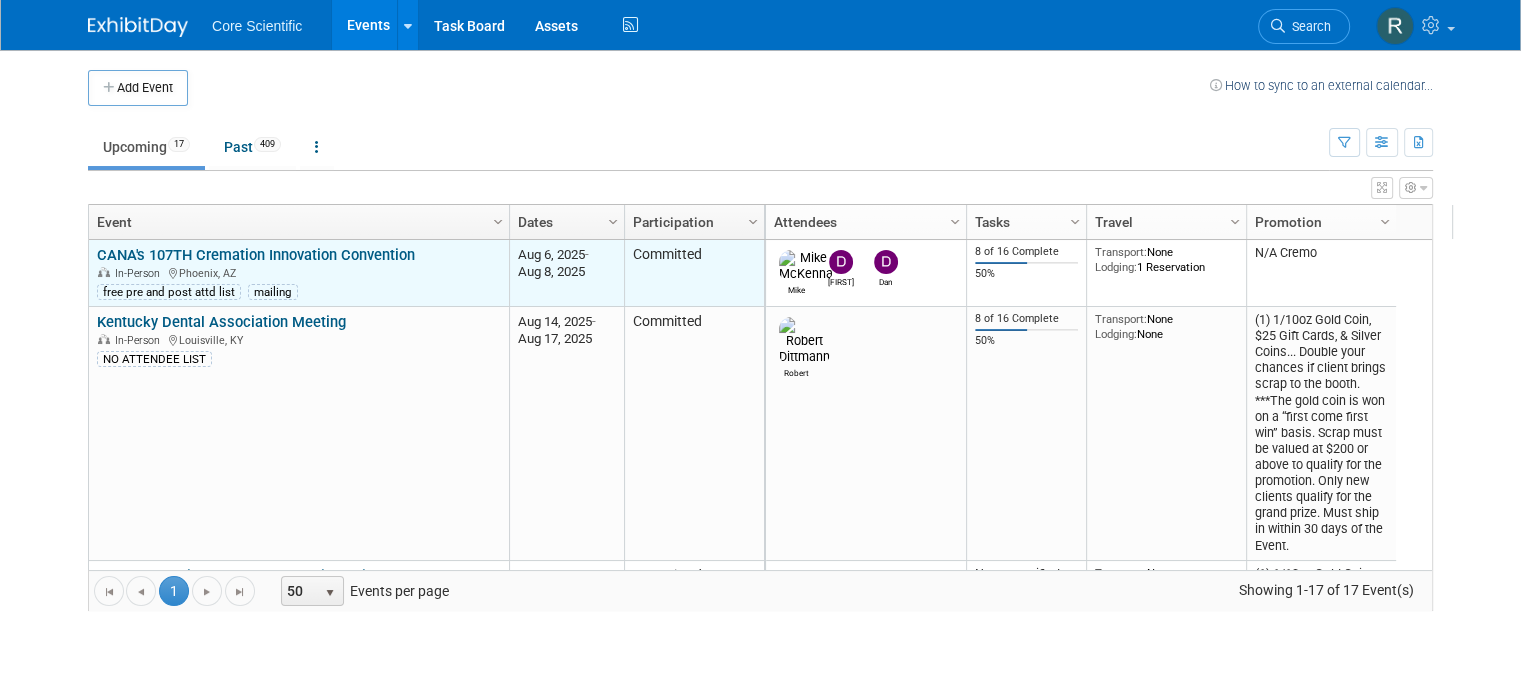 click on "CANA's 107TH Cremation Innovation Convention" at bounding box center [256, 255] 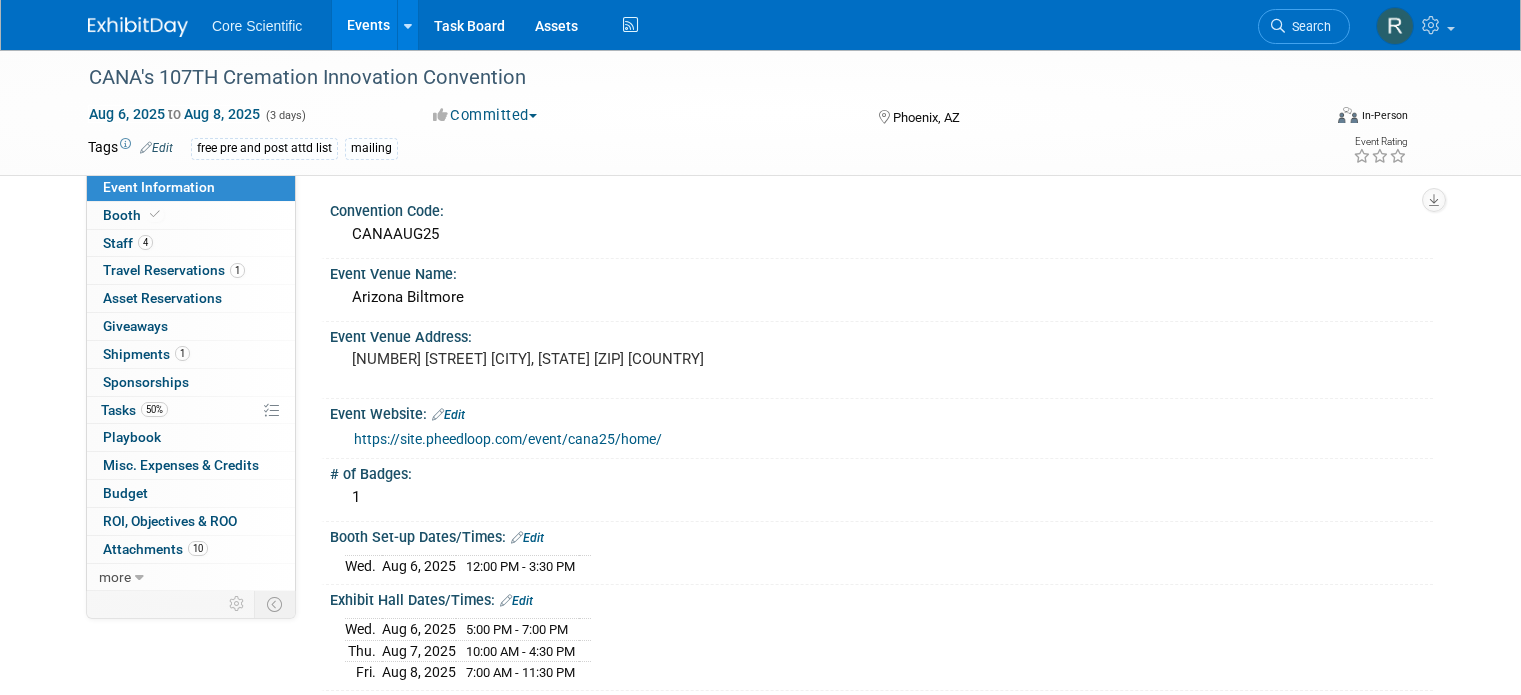 scroll, scrollTop: 0, scrollLeft: 0, axis: both 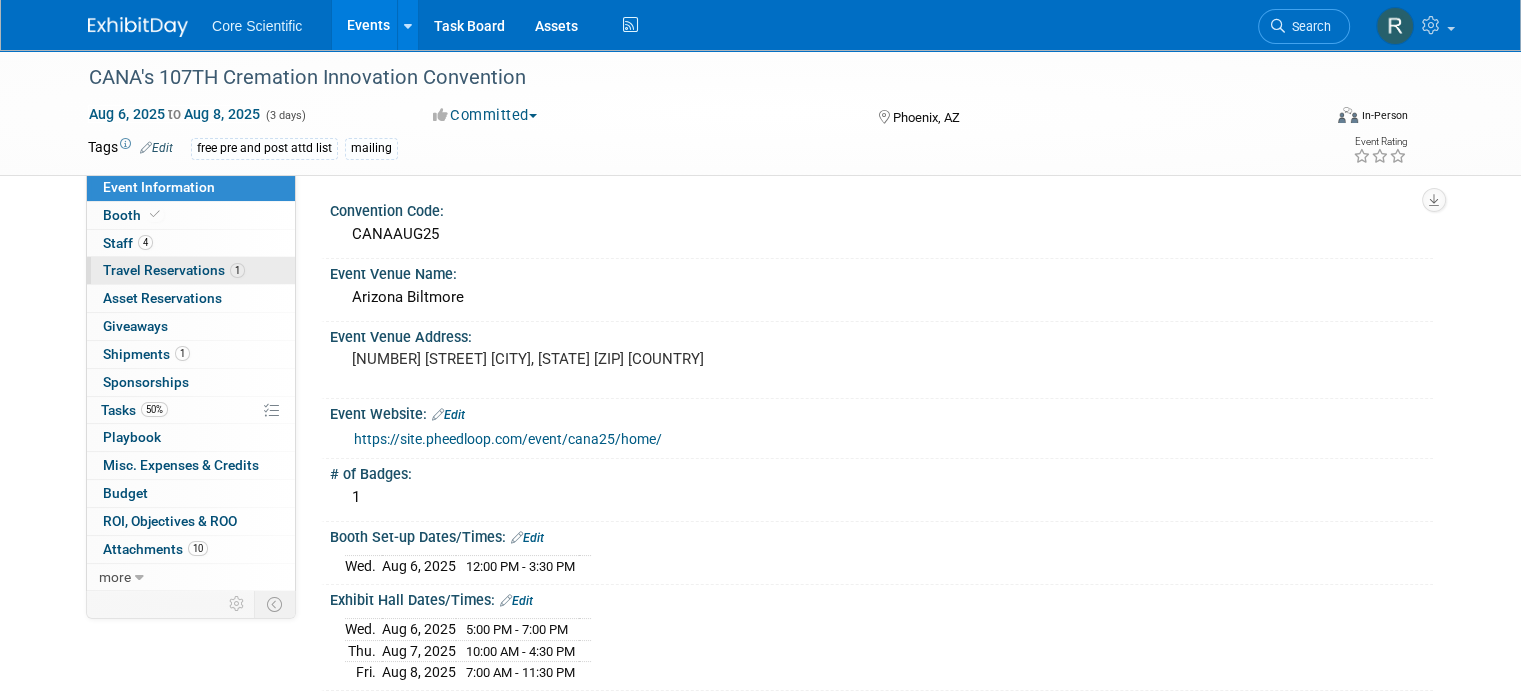 click on "Travel Reservations 1" at bounding box center (174, 270) 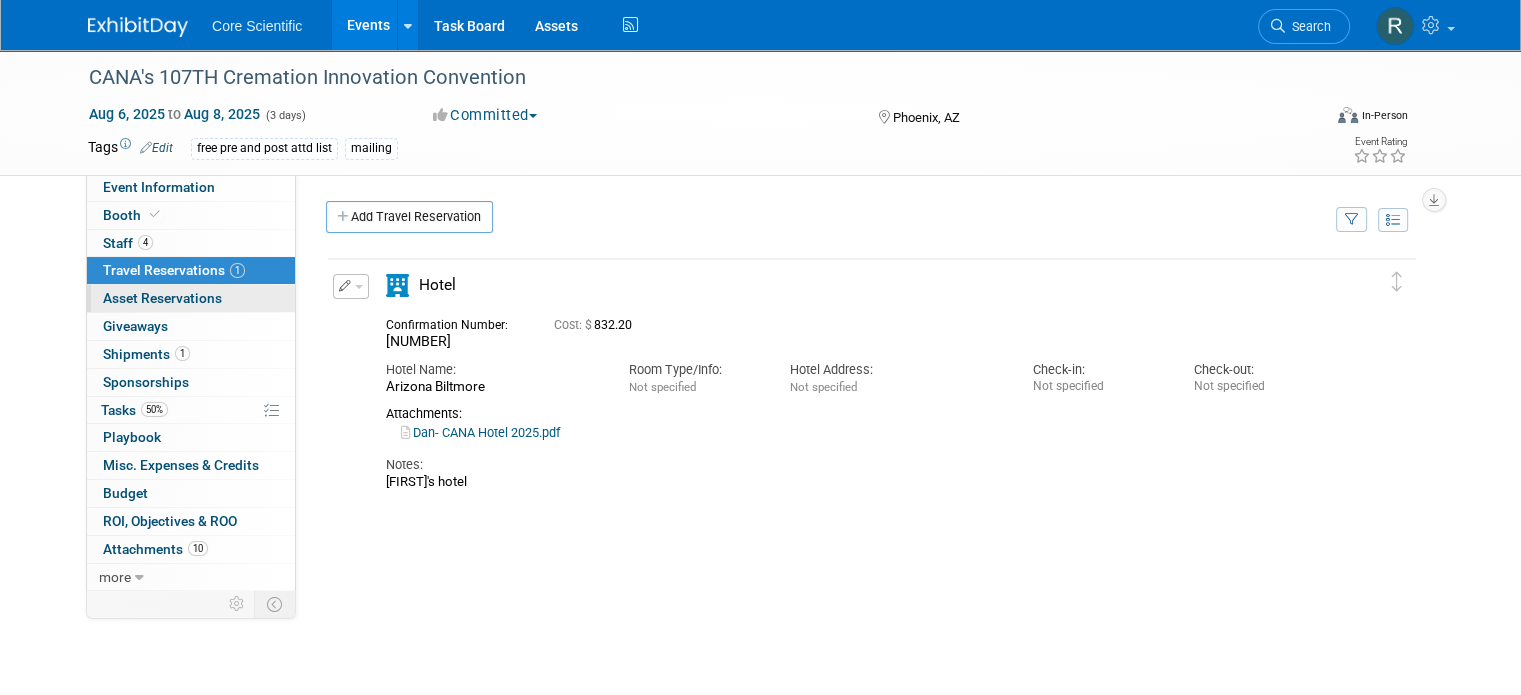 click on "0
Asset Reservations 0" at bounding box center (191, 298) 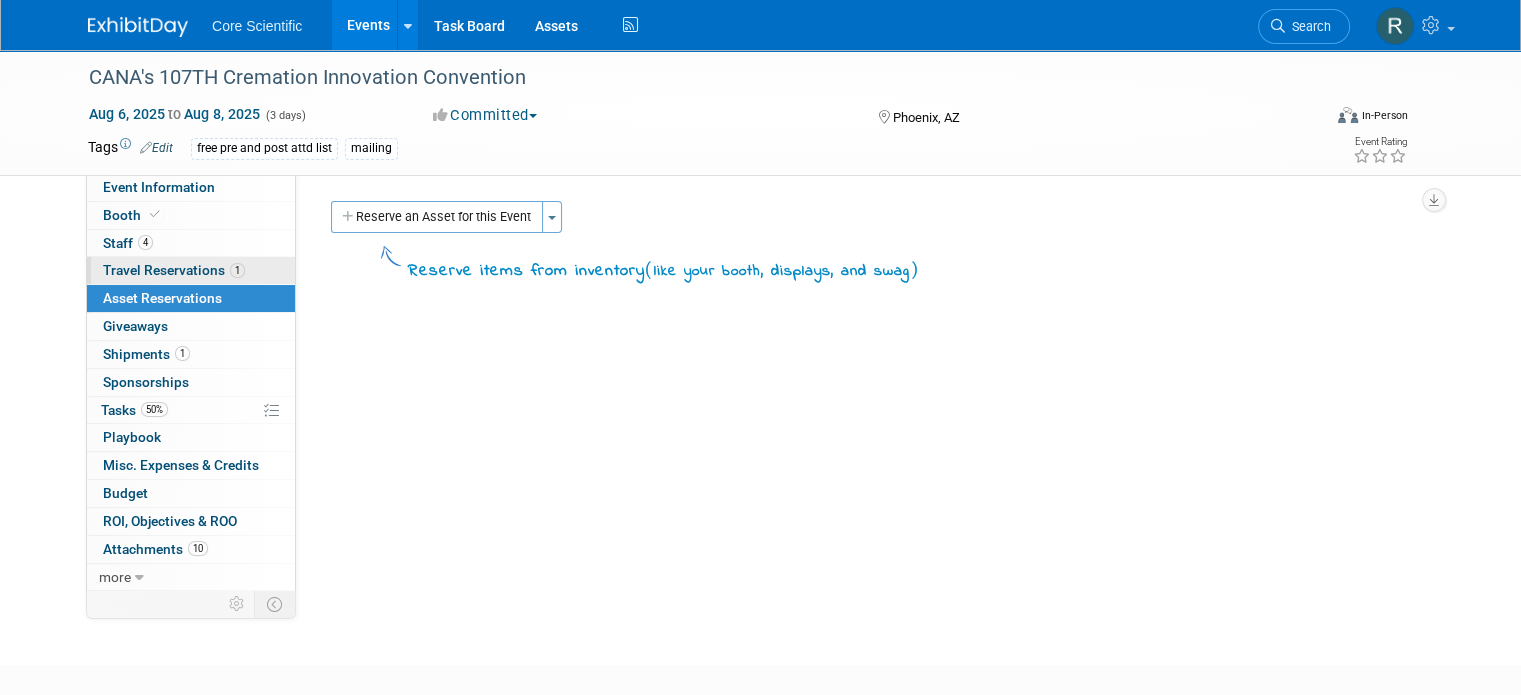 click on "Travel Reservations 1" at bounding box center [174, 270] 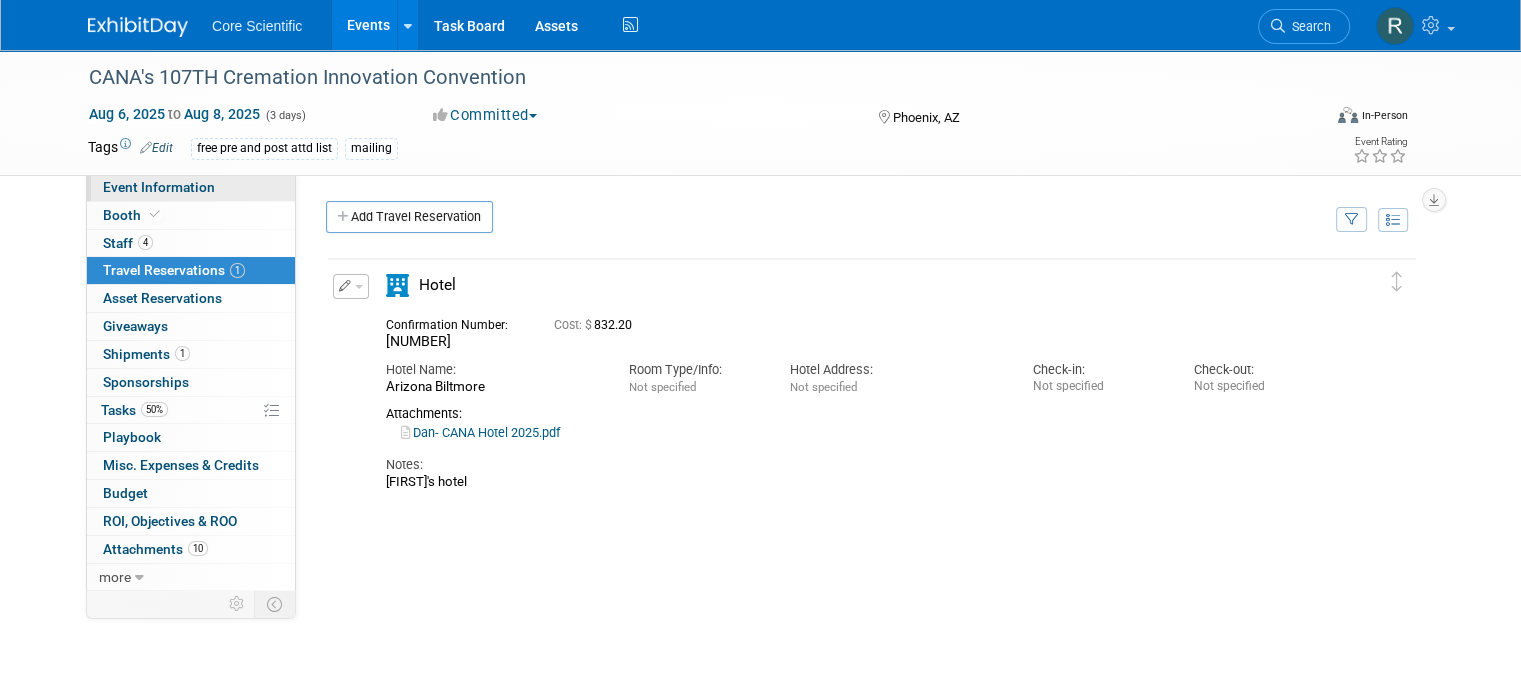 click on "Event Information" at bounding box center [159, 187] 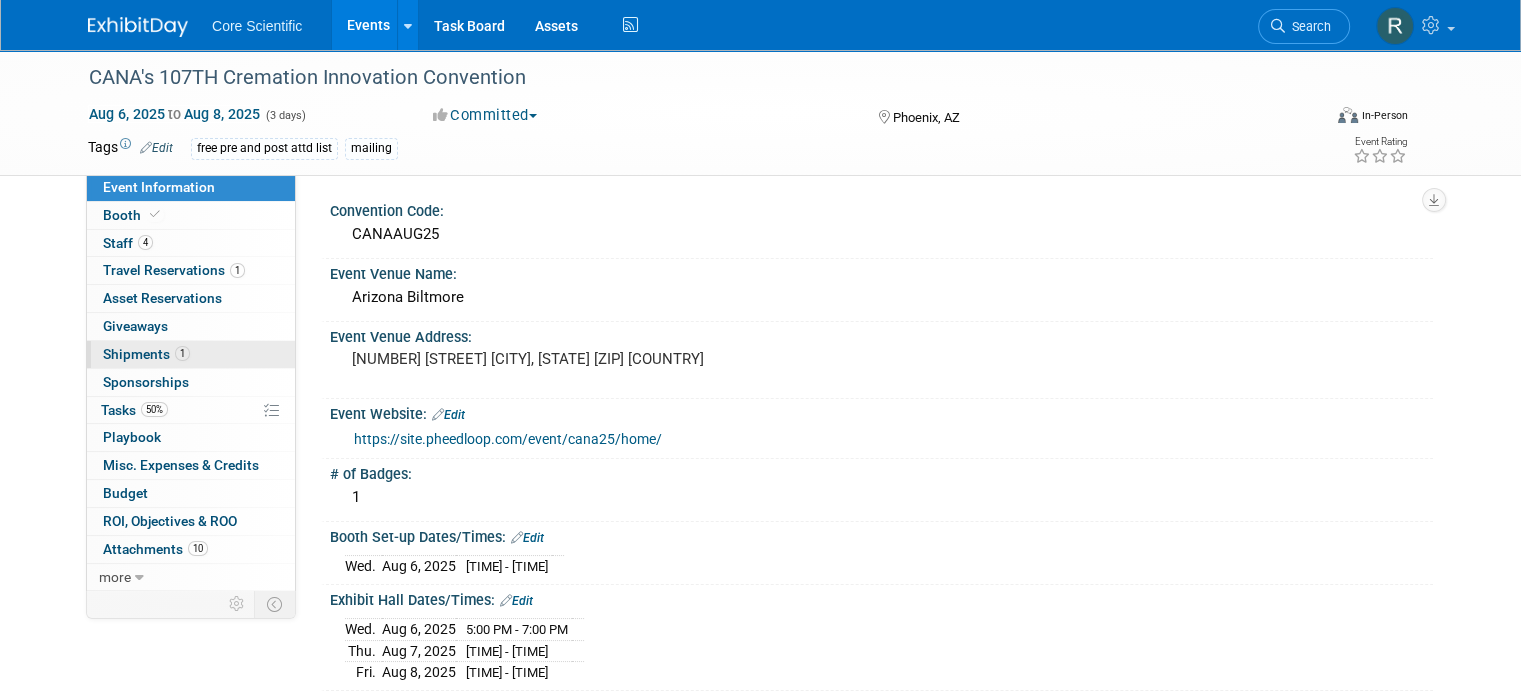 click on "1
Shipments 1" at bounding box center [191, 354] 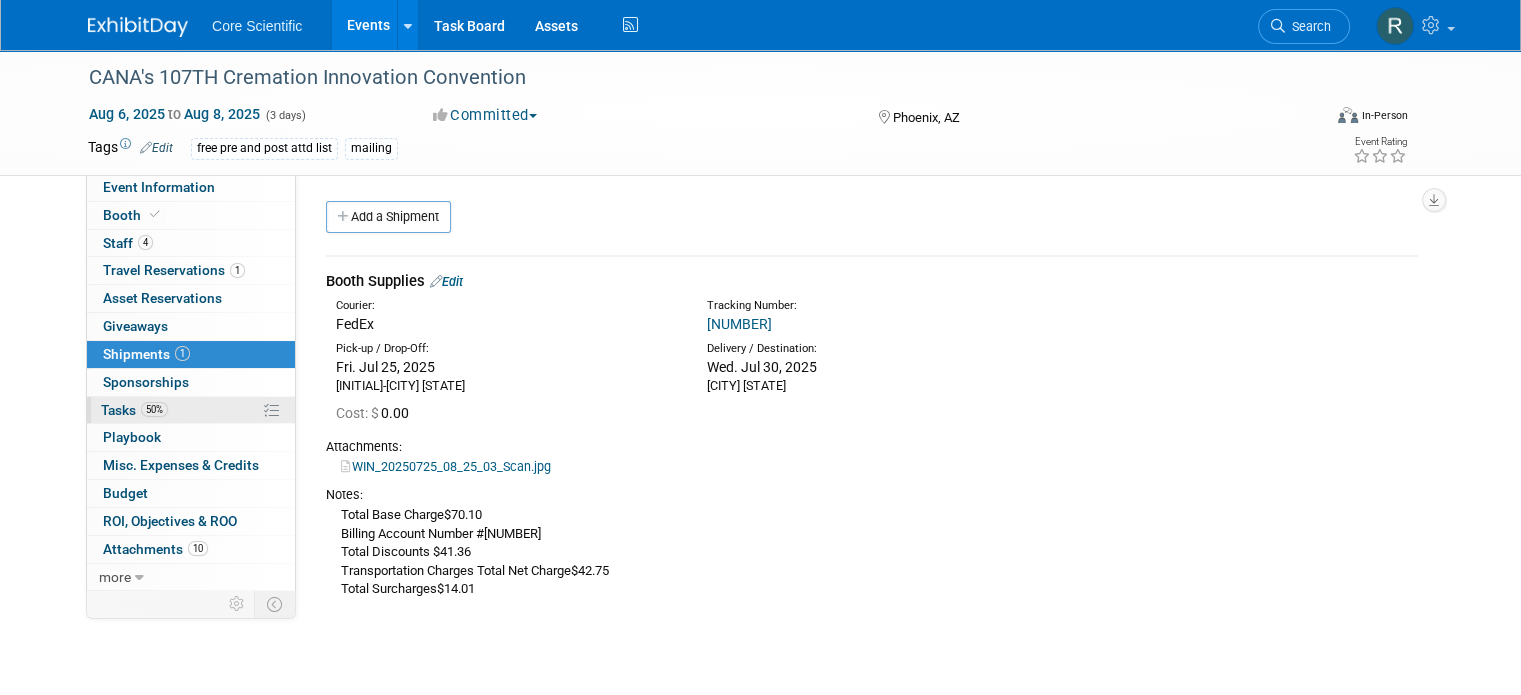 click on "50%
Tasks 50%" at bounding box center [191, 410] 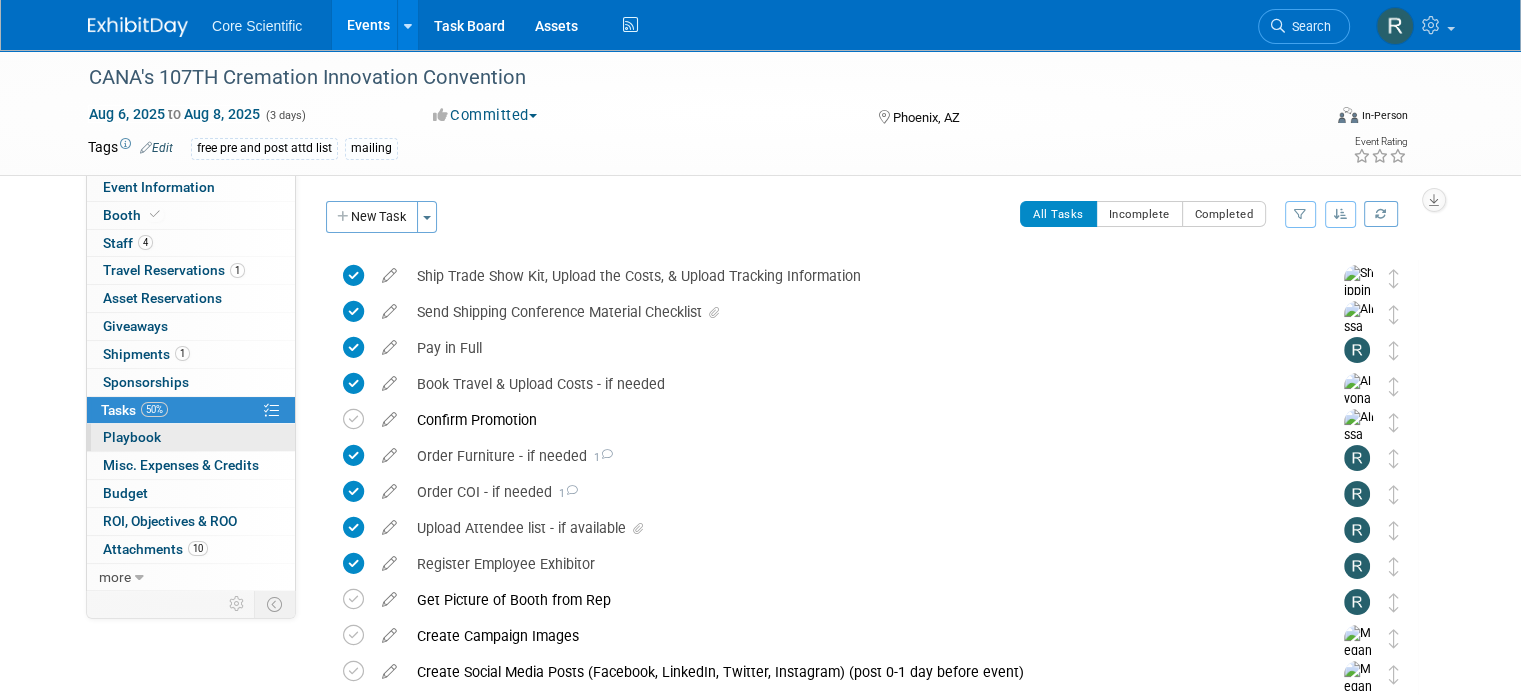 click on "0
Playbook 0" at bounding box center [191, 437] 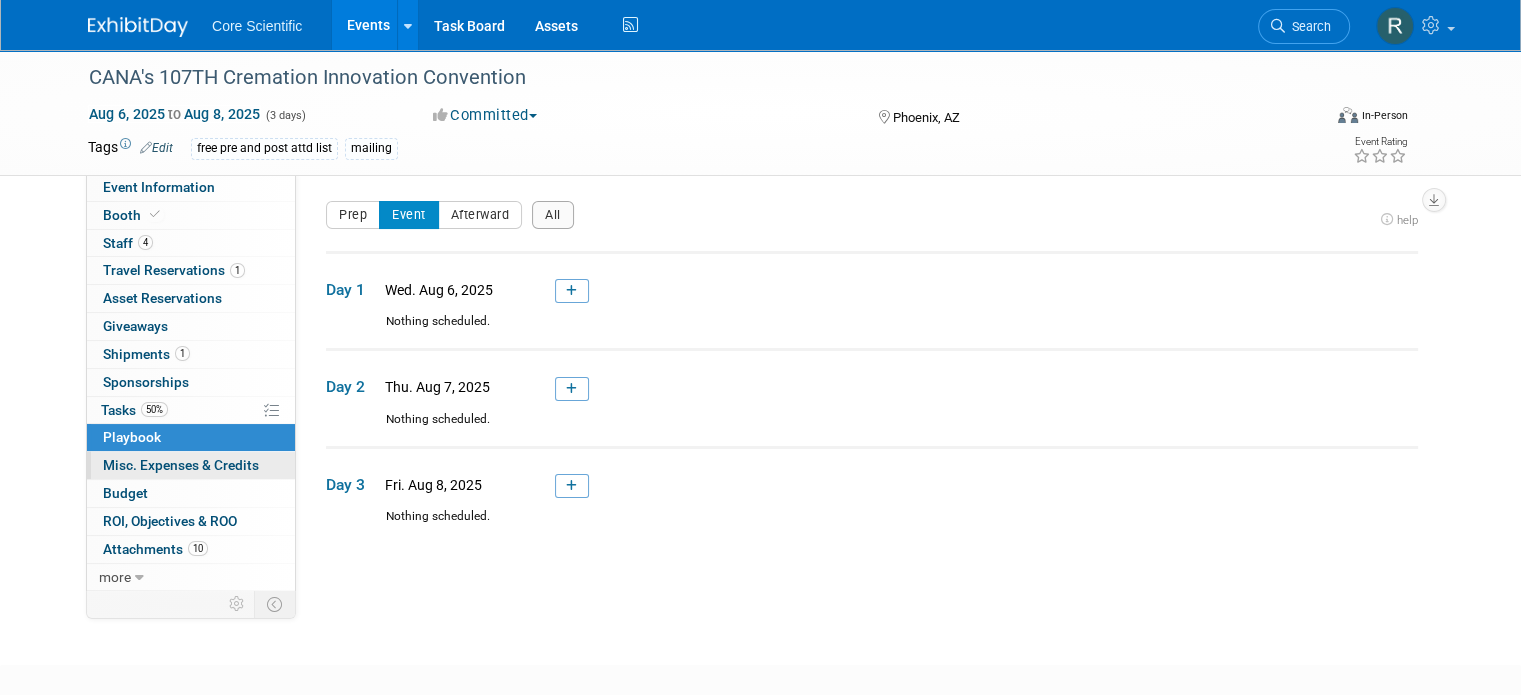 click on "Misc. Expenses & Credits 0" at bounding box center [181, 465] 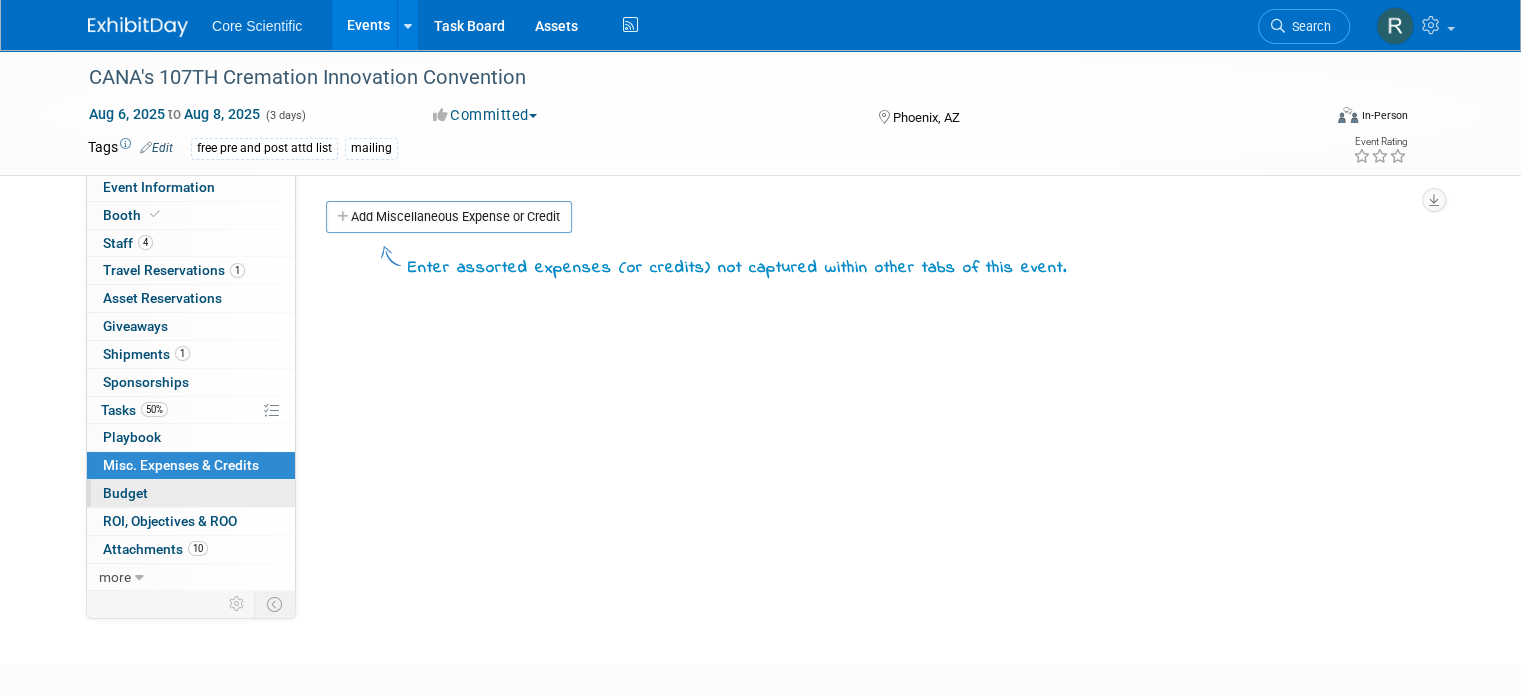 click on "Budget" at bounding box center (191, 493) 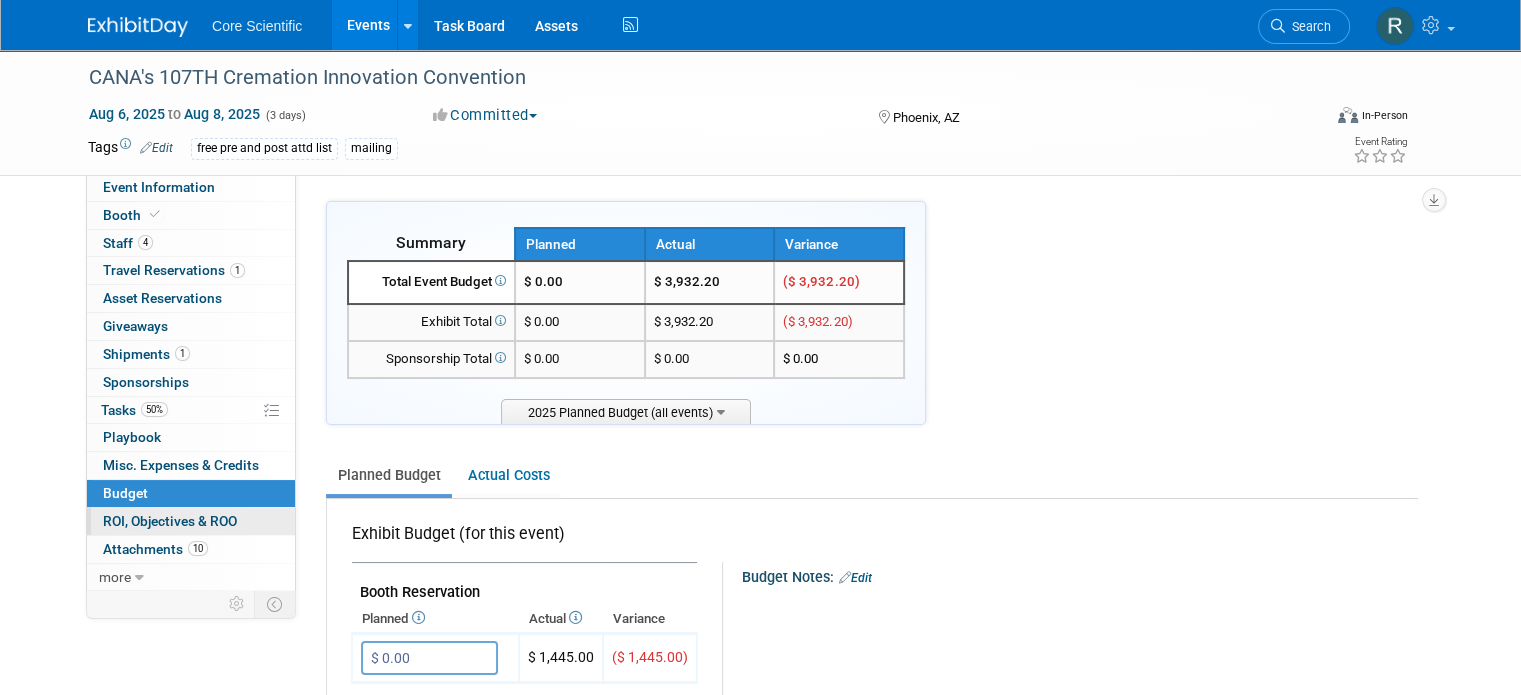 click on "ROI, Objectives & ROO 0" at bounding box center [170, 521] 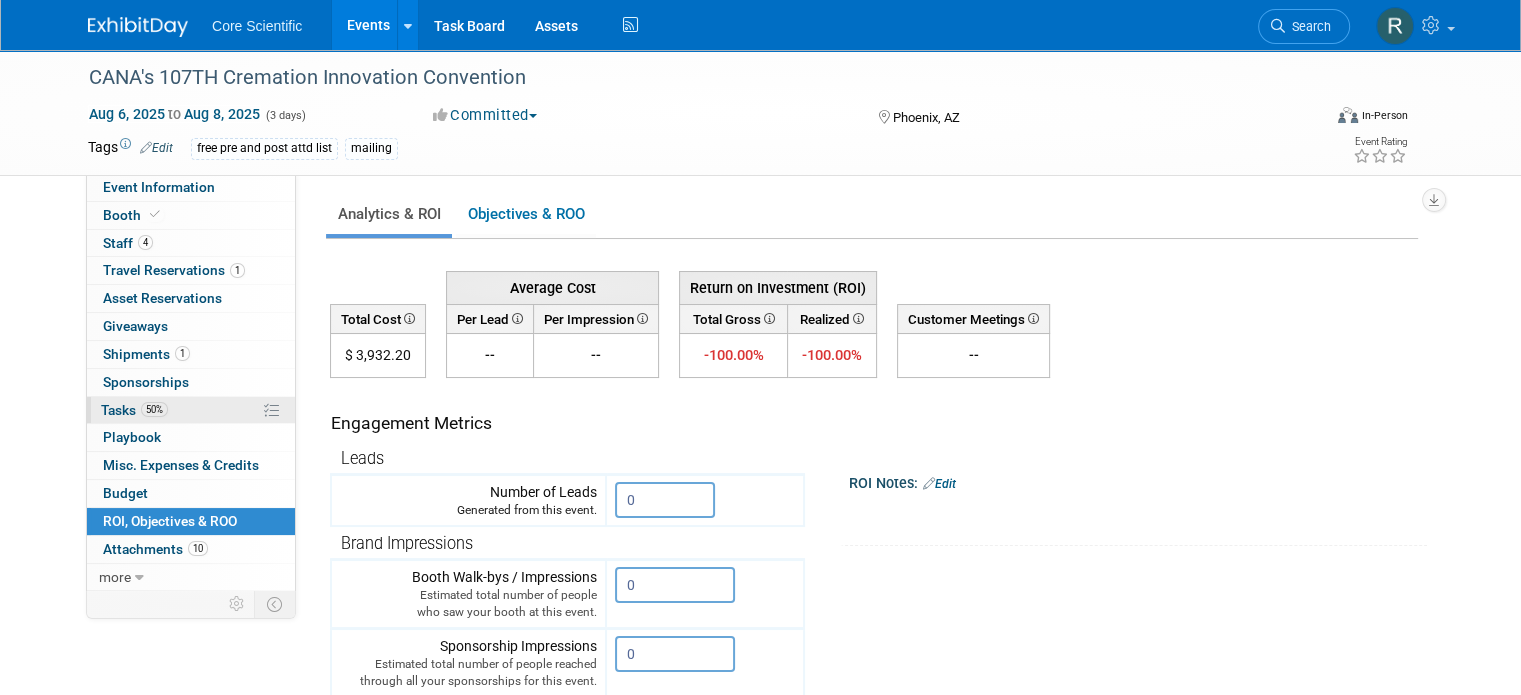 click on "50%
Tasks 50%" at bounding box center [191, 410] 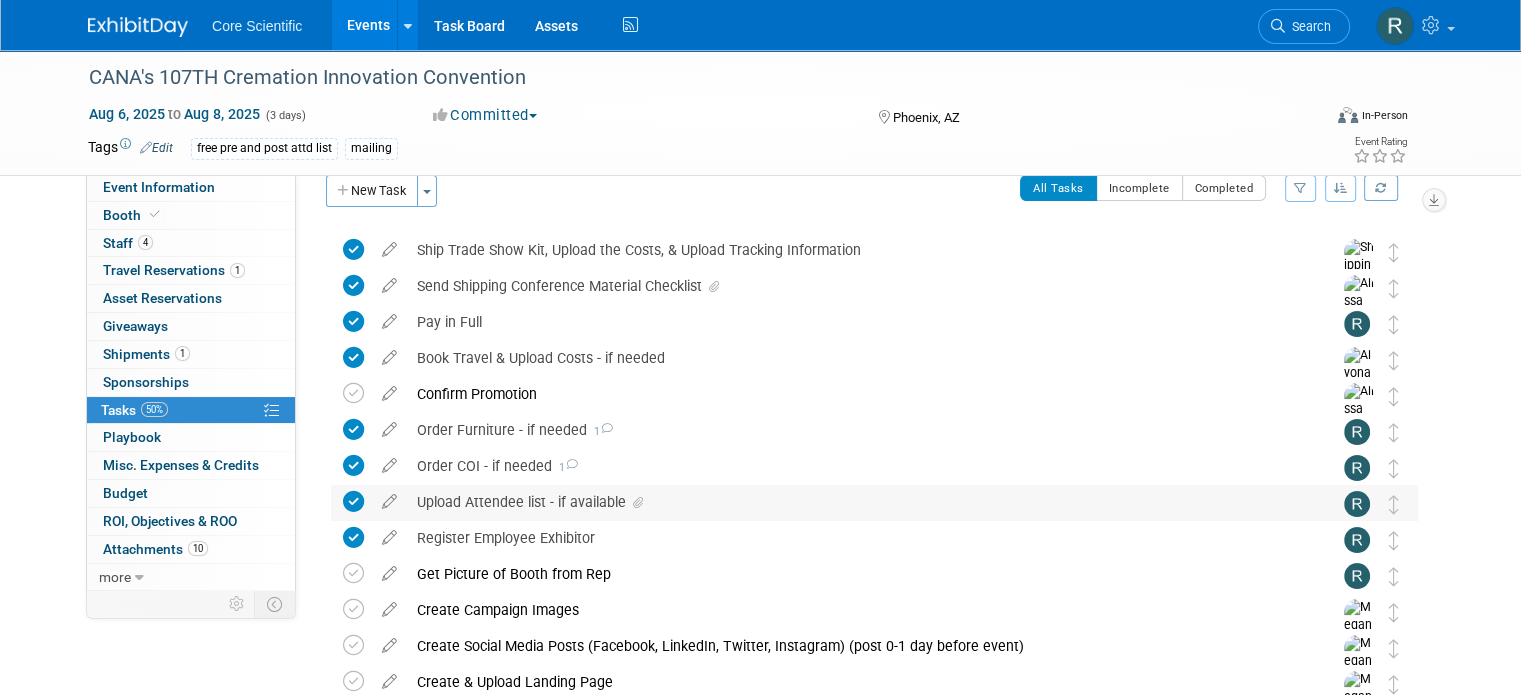 scroll, scrollTop: 0, scrollLeft: 0, axis: both 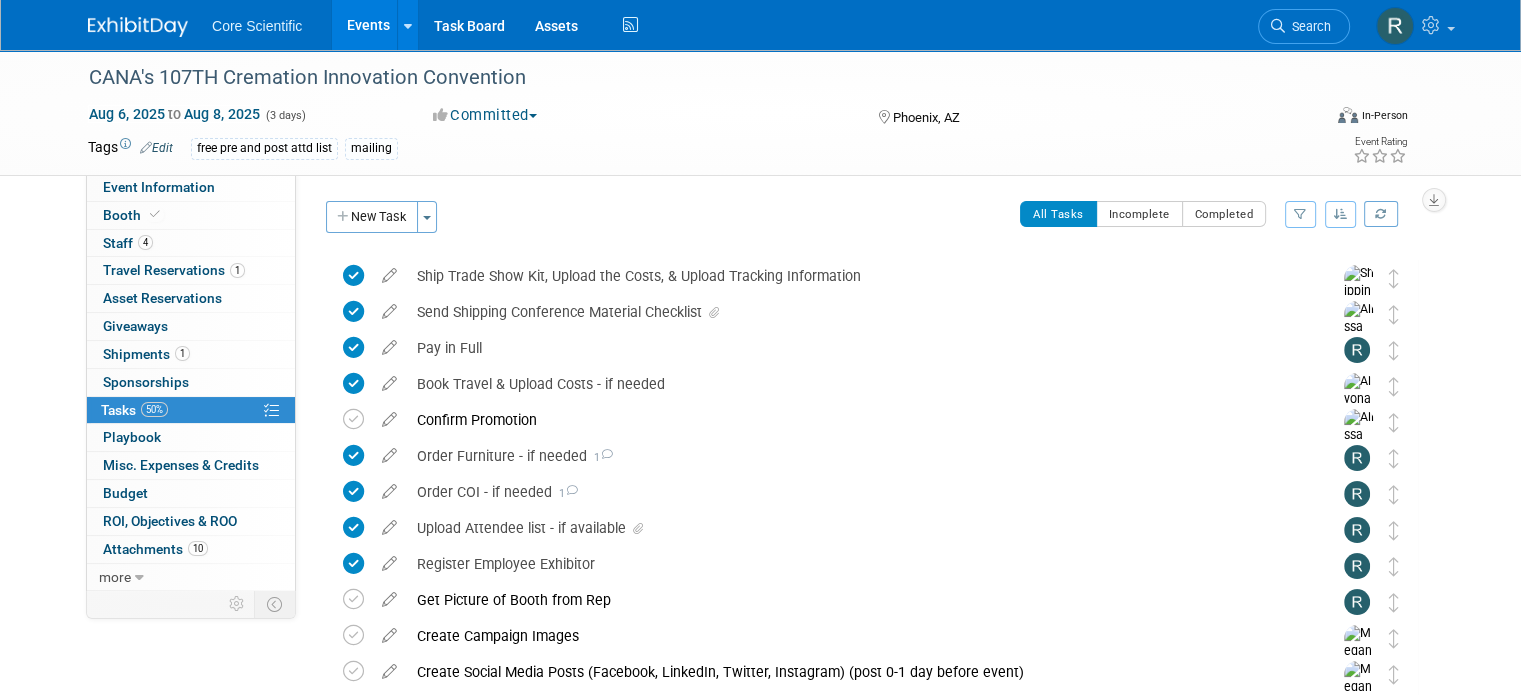 click at bounding box center (138, 27) 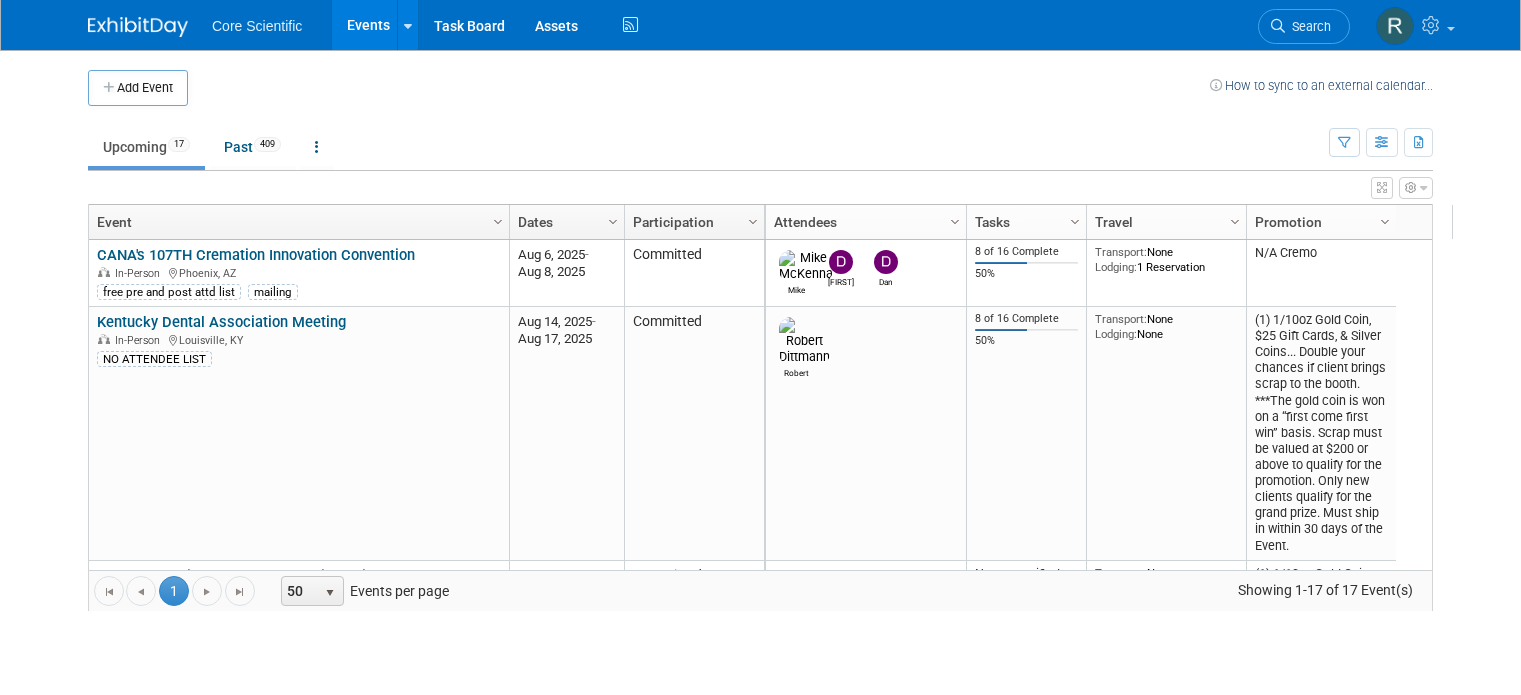 scroll, scrollTop: 0, scrollLeft: 0, axis: both 